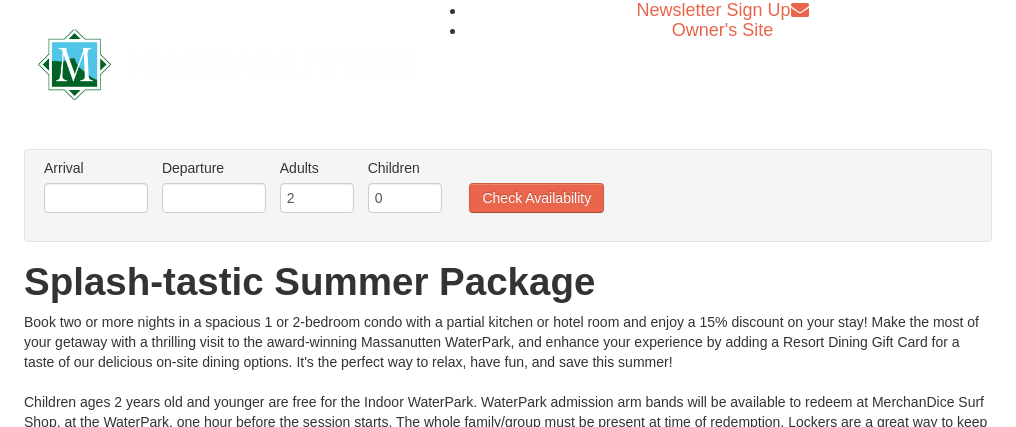 scroll, scrollTop: 0, scrollLeft: 0, axis: both 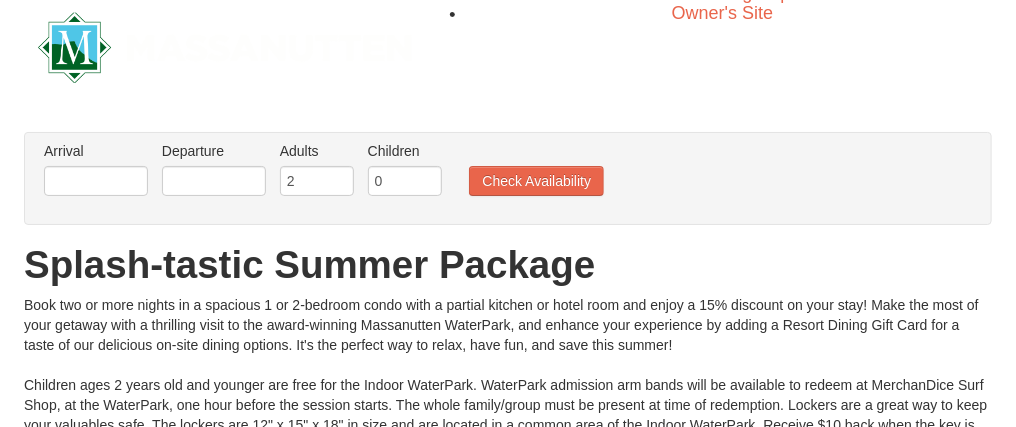 drag, startPoint x: 0, startPoint y: 0, endPoint x: 1023, endPoint y: 72, distance: 1025.5306 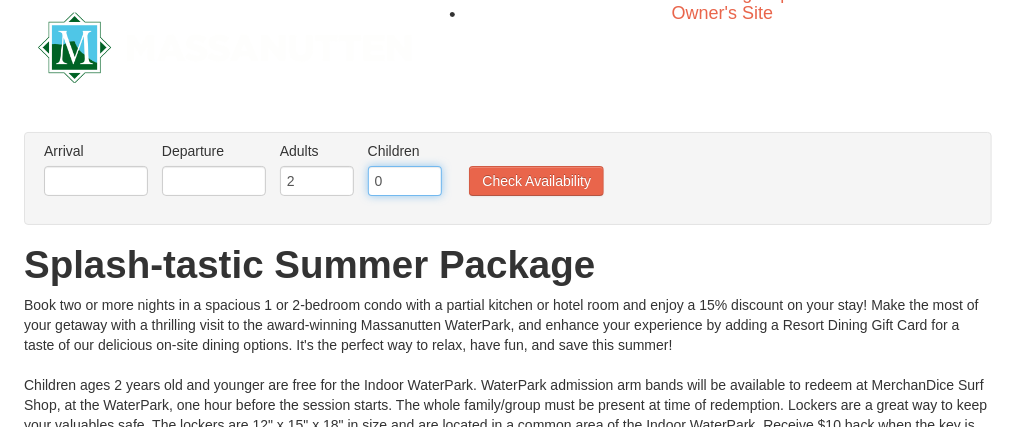 click on "0" at bounding box center [405, 181] 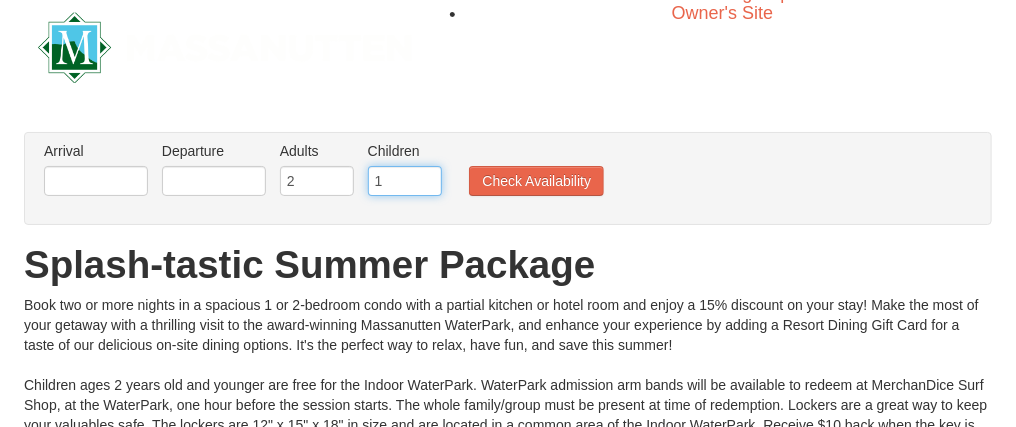 click on "1" at bounding box center (405, 181) 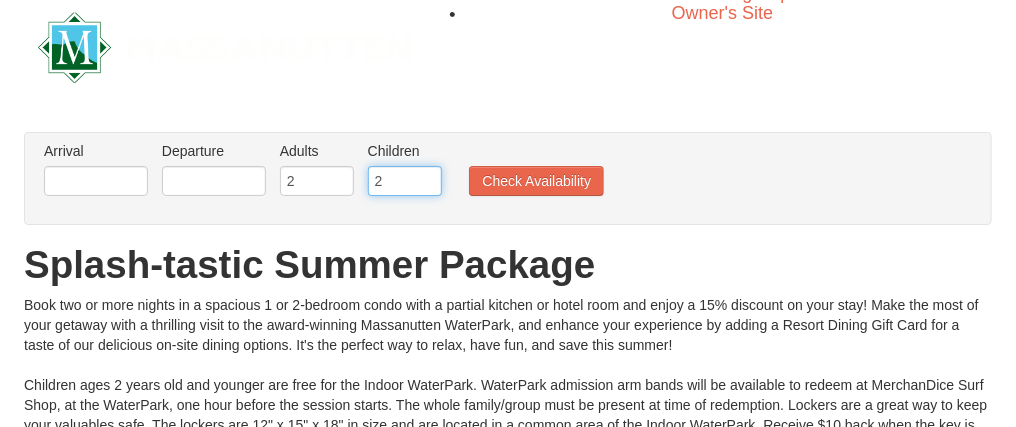 type on "2" 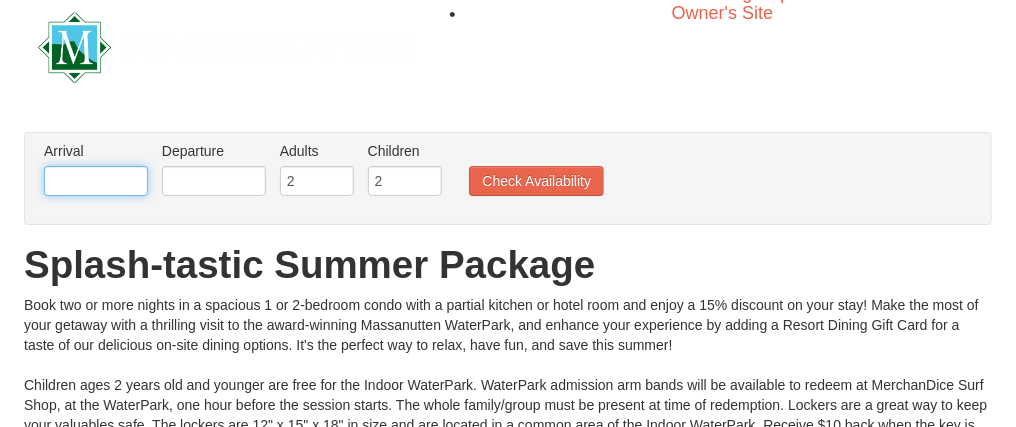 click on "Browser Not Supported
We notice you are using a browser which will not provide the best experience. We recommend using newer versions Chrome, Firefox, and Edge.
Chrome
Firefox
Edge
Safari
Select your preferred browser above to download.
Continue Anyway
Skip to Main Content
Newsletter Sign Up
Owner's Site
×" at bounding box center [508, 492] 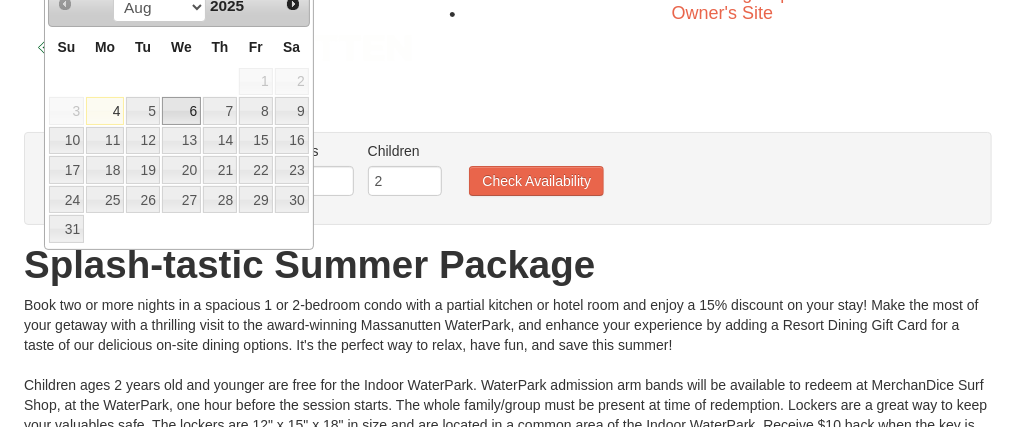 click on "6" at bounding box center [181, 111] 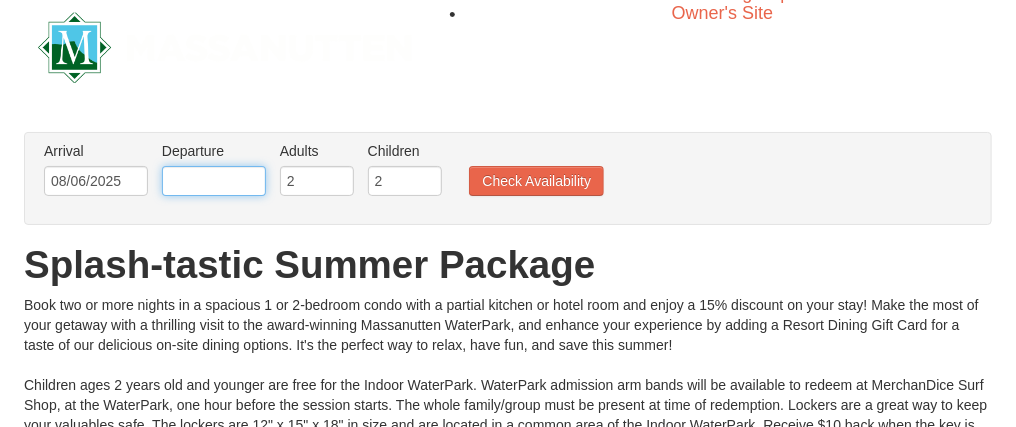 click on "Browser Not Supported
We notice you are using a browser which will not provide the best experience. We recommend using newer versions Chrome, Firefox, and Edge.
Chrome
Firefox
Edge
Safari
Select your preferred browser above to download.
Continue Anyway
Skip to Main Content
Newsletter Sign Up
Owner's Site
×" at bounding box center [508, 492] 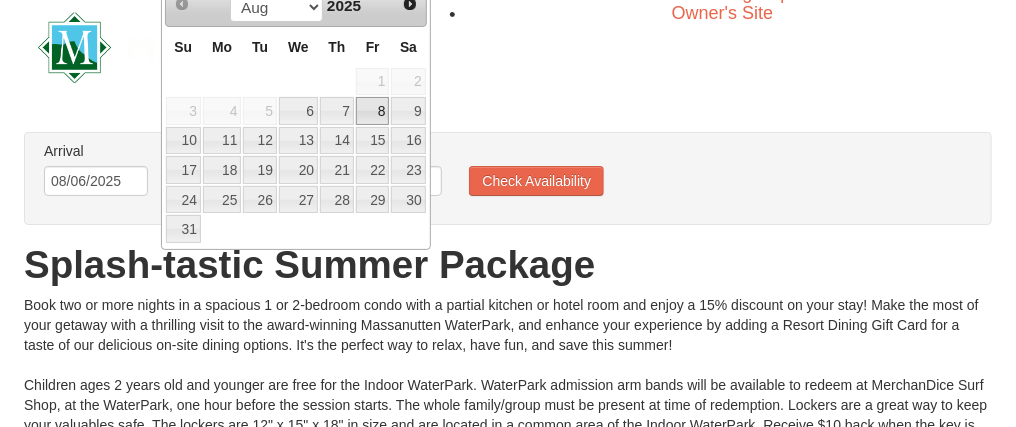 click on "8" at bounding box center [373, 111] 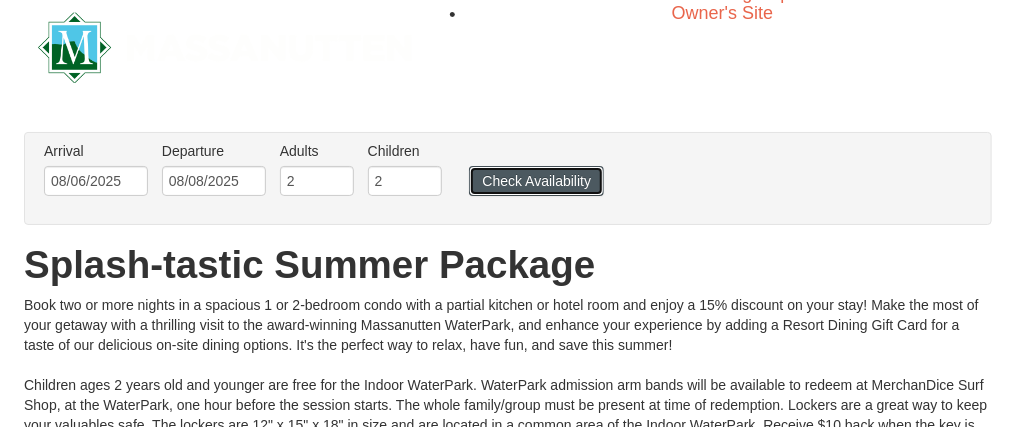 click on "Check Availability" at bounding box center (536, 181) 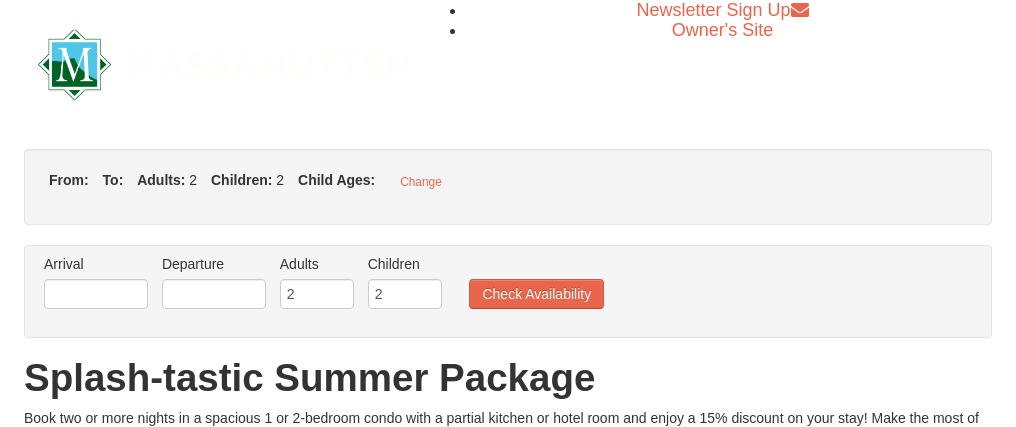 scroll, scrollTop: 0, scrollLeft: 0, axis: both 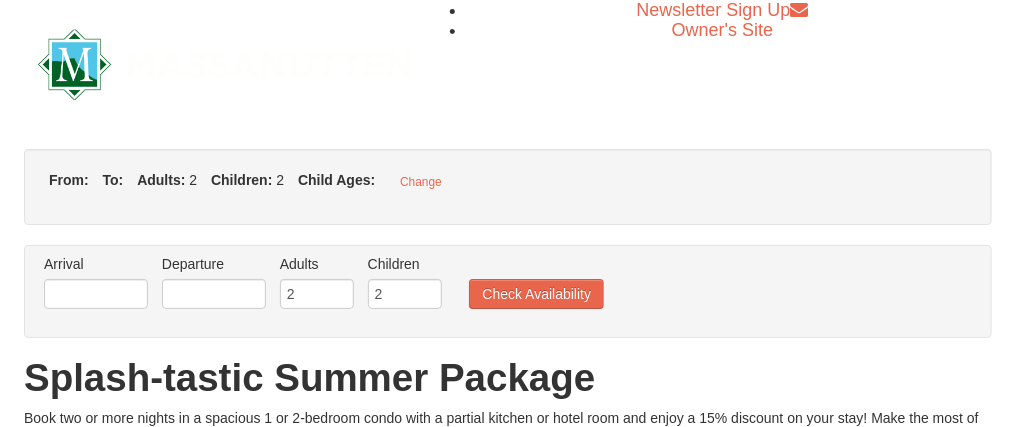type on "08/06/2025" 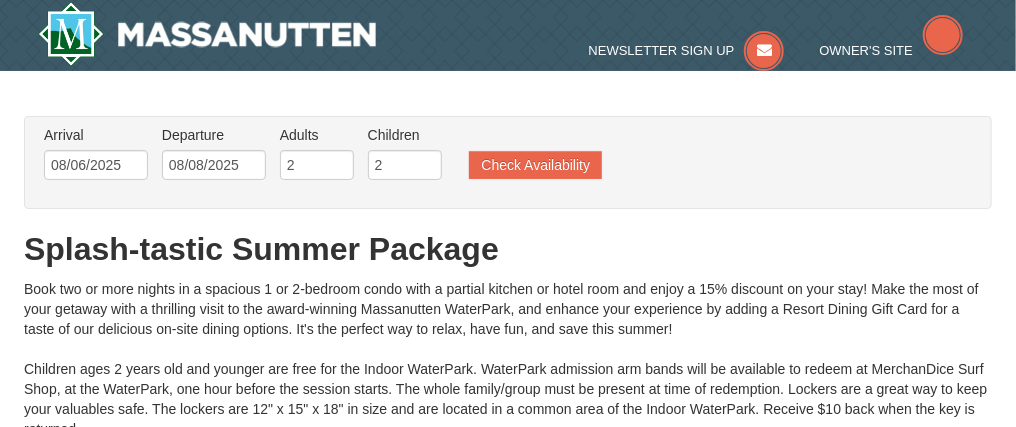 scroll, scrollTop: 0, scrollLeft: 0, axis: both 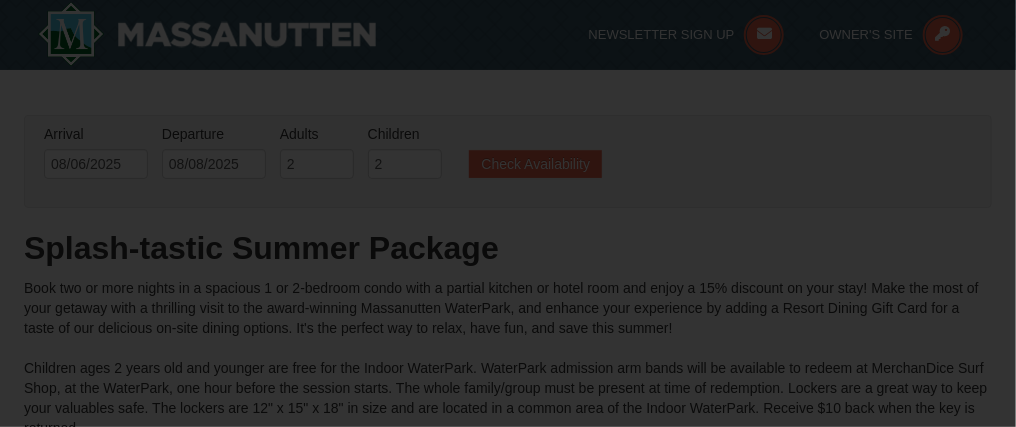 type on "08/06/2025" 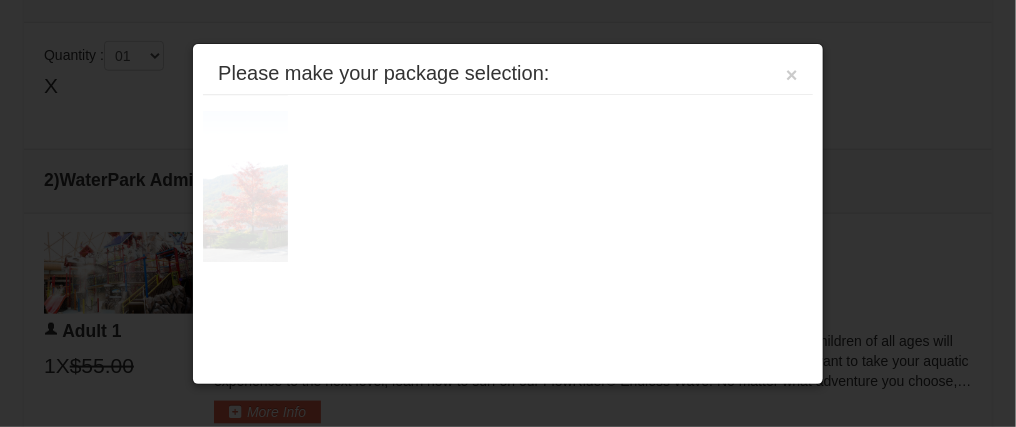 scroll, scrollTop: 773, scrollLeft: 0, axis: vertical 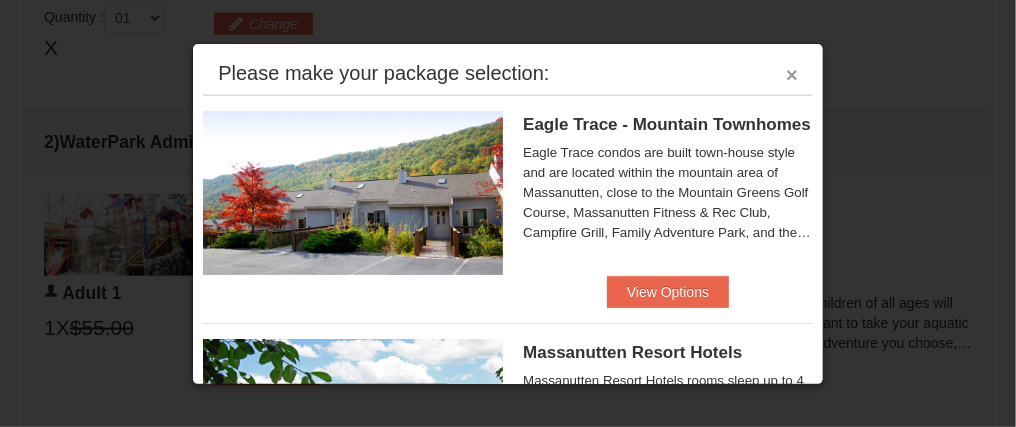 click on "×" at bounding box center (792, 75) 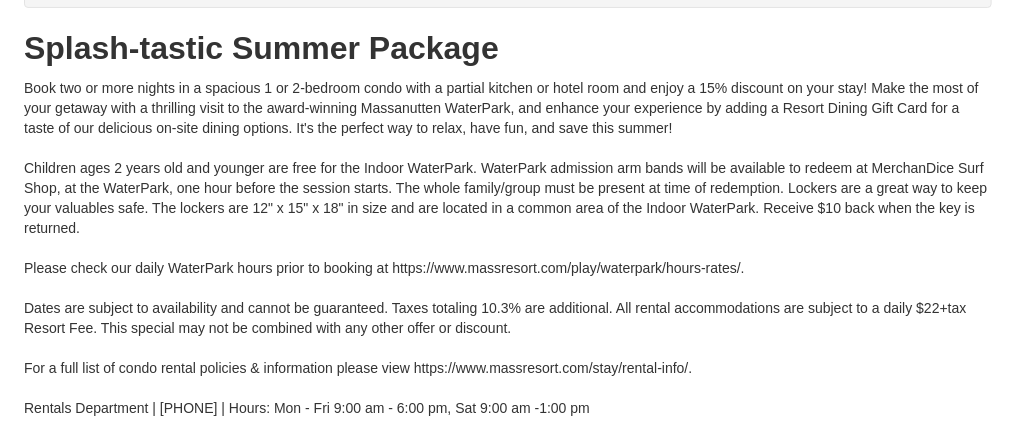 scroll, scrollTop: 0, scrollLeft: 0, axis: both 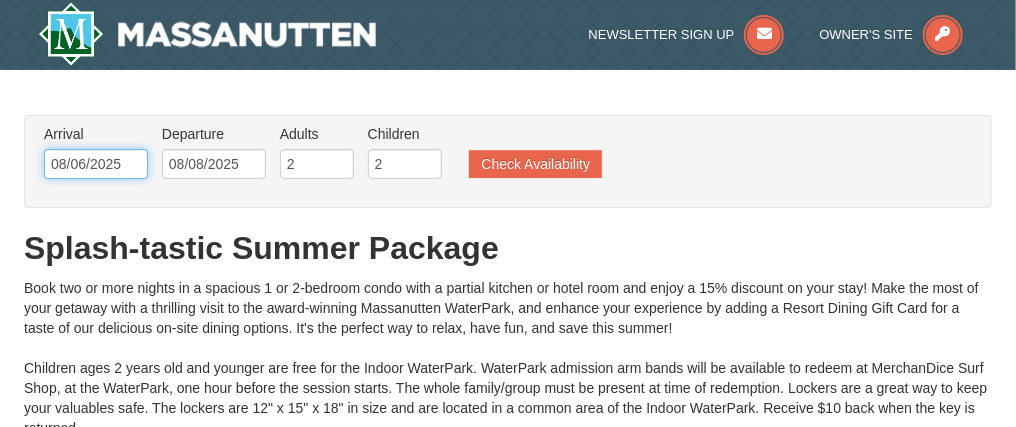 click on "Browser Not Supported
We notice you are using a browser which will not provide the best experience. We recommend using newer versions Chrome, Firefox, and Edge.
Chrome
Firefox
Edge
Safari
Select your preferred browser above to download.
Continue Anyway
Skip to Main Content
Skip to Main Content
Newsletter Sign Up
Owner's Site
×" at bounding box center [508, 1352] 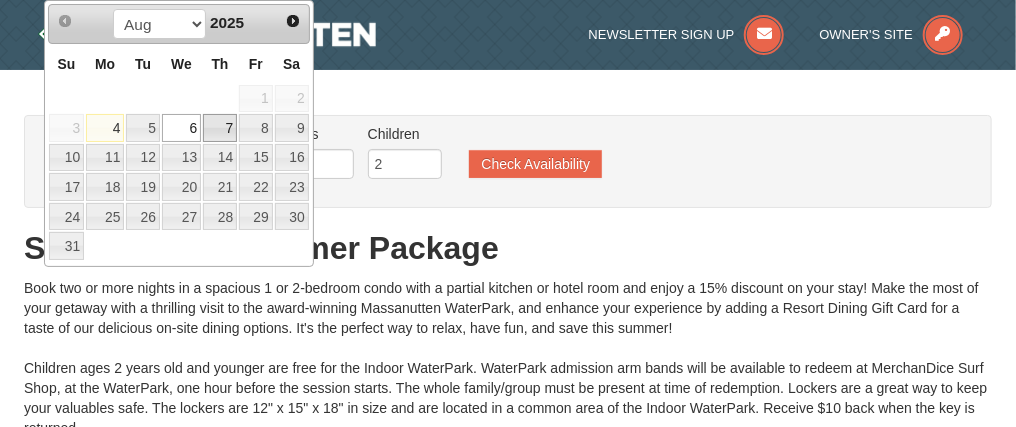 click on "7" at bounding box center [220, 128] 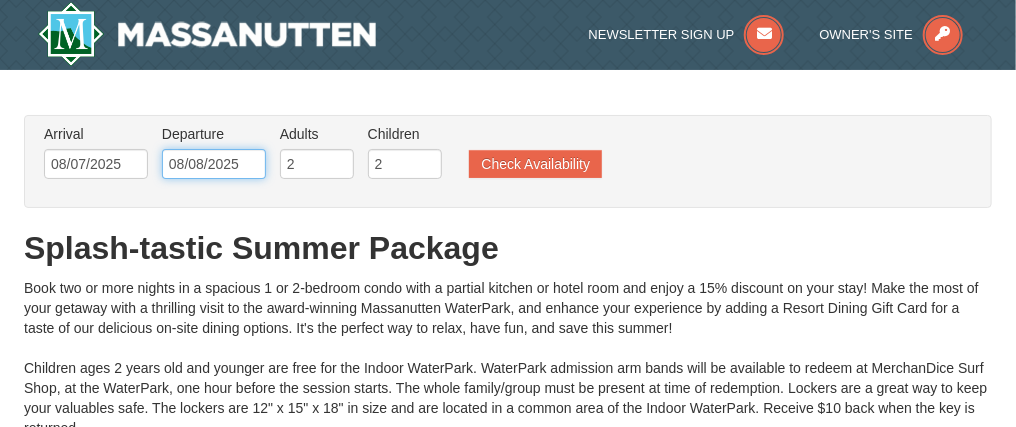 click on "Browser Not Supported
We notice you are using a browser which will not provide the best experience. We recommend using newer versions Chrome, Firefox, and Edge.
Chrome
Firefox
Edge
Safari
Select your preferred browser above to download.
Continue Anyway
Skip to Main Content
Skip to Main Content
Newsletter Sign Up
Owner's Site
×" at bounding box center [508, 1352] 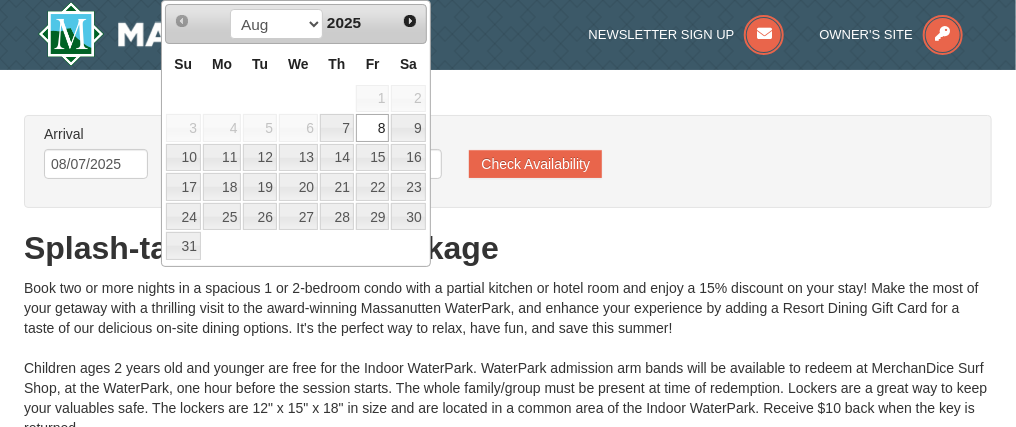 click on "8" at bounding box center (373, 128) 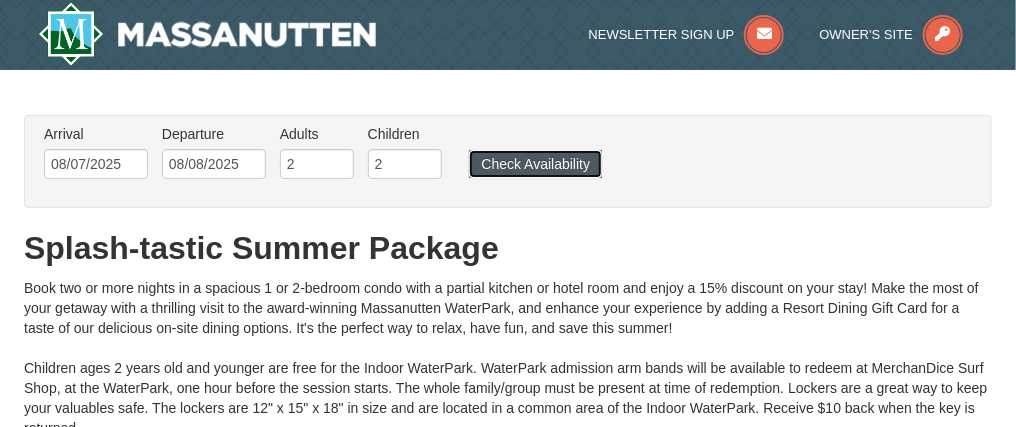 click on "Check Availability" at bounding box center (535, 164) 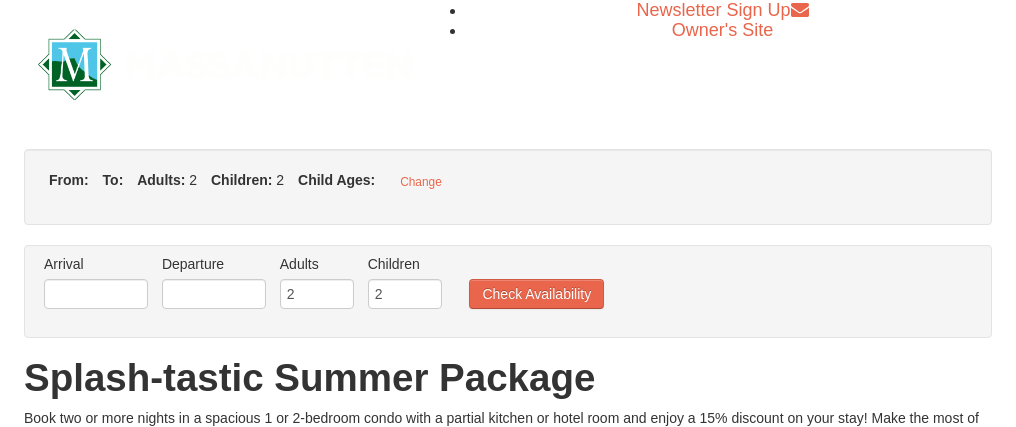 type on "08/07/2025" 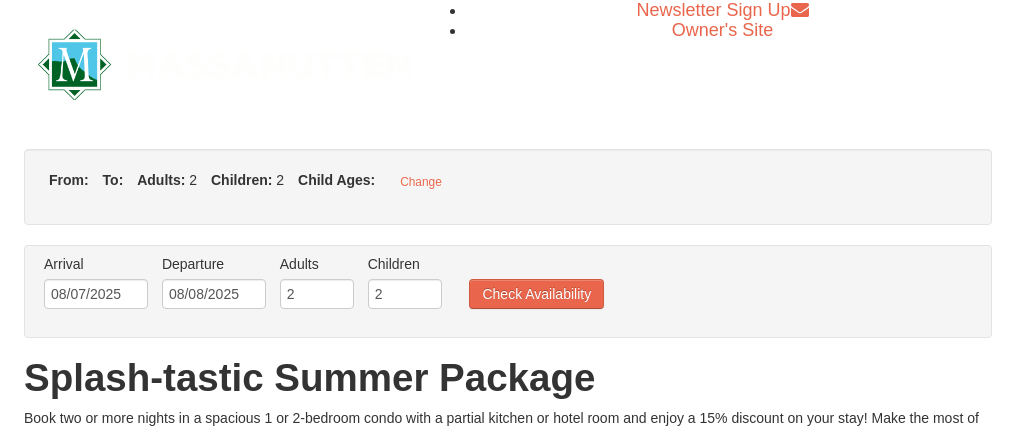 scroll, scrollTop: 0, scrollLeft: 0, axis: both 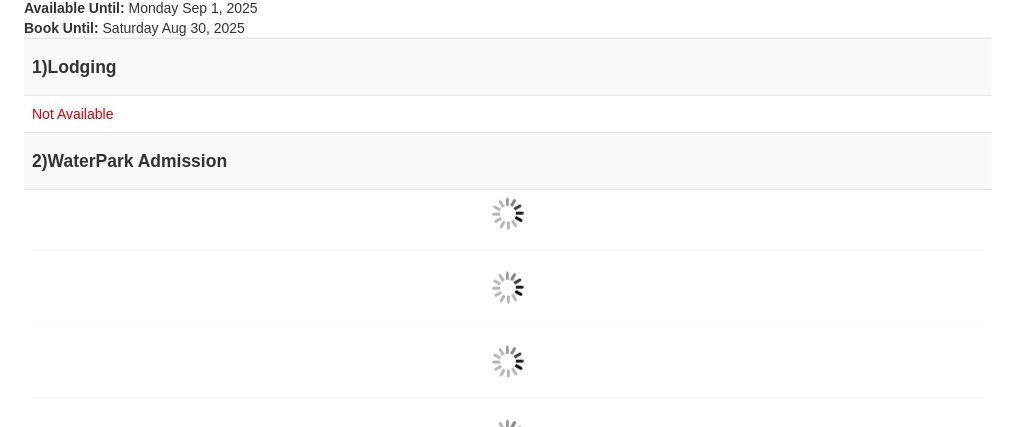 click on "1 )
Lodging" at bounding box center (508, 67) 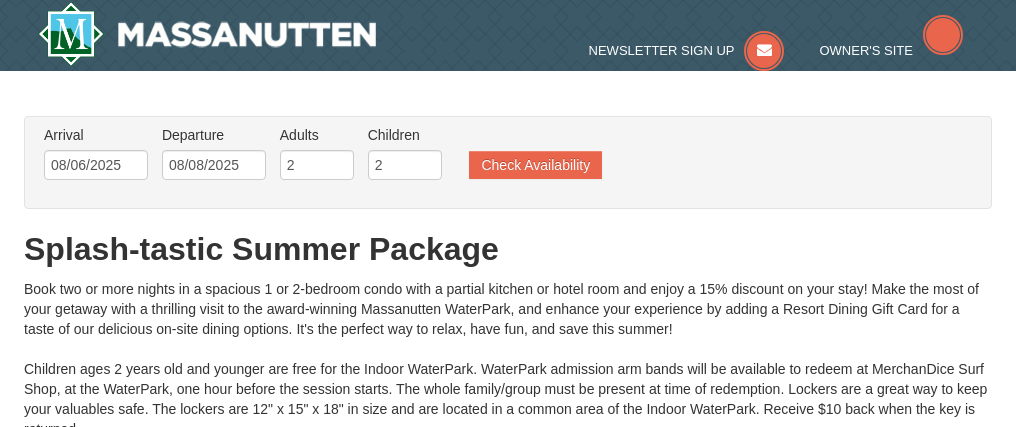 type on "08/06/2025" 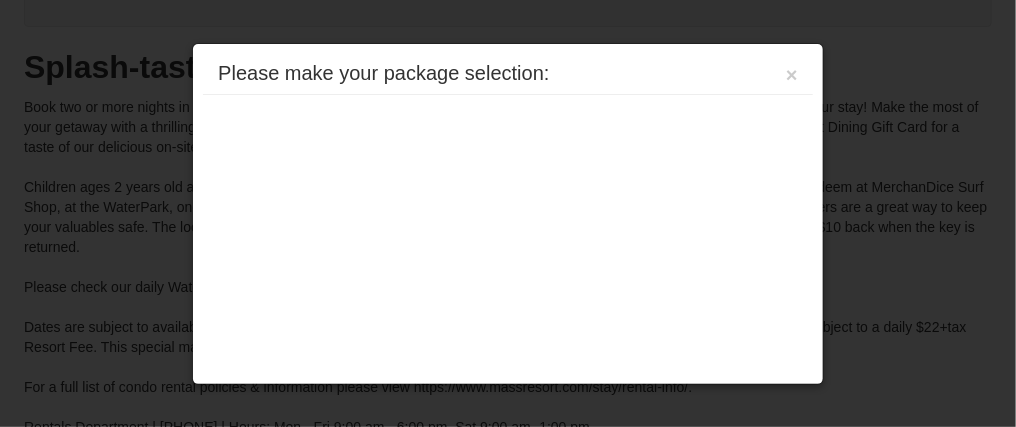 scroll, scrollTop: 564, scrollLeft: 0, axis: vertical 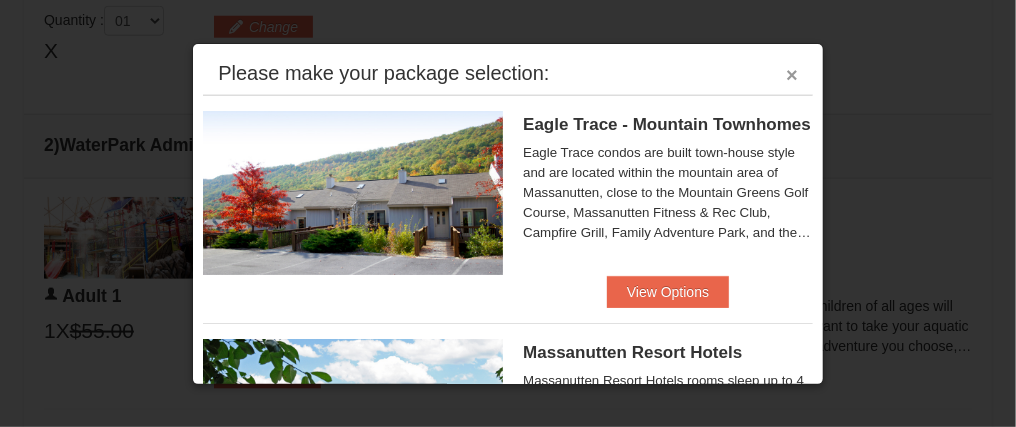 click on "×" at bounding box center (792, 75) 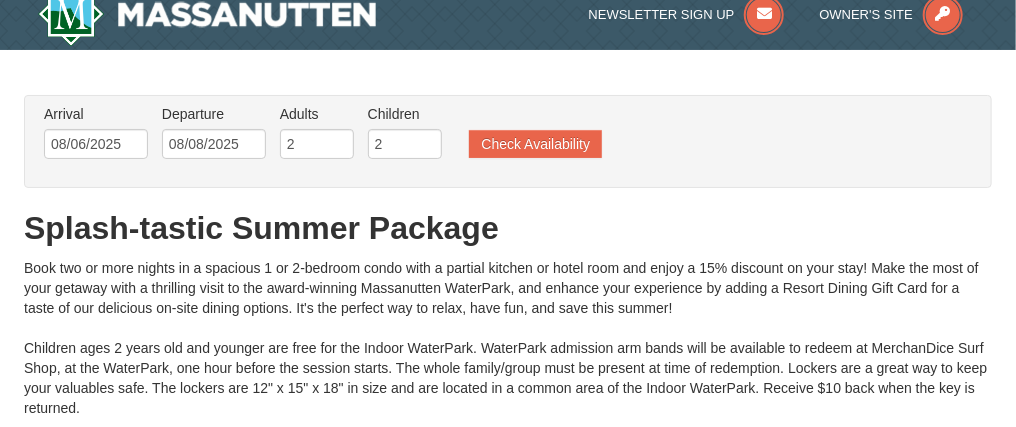 scroll, scrollTop: 0, scrollLeft: 0, axis: both 